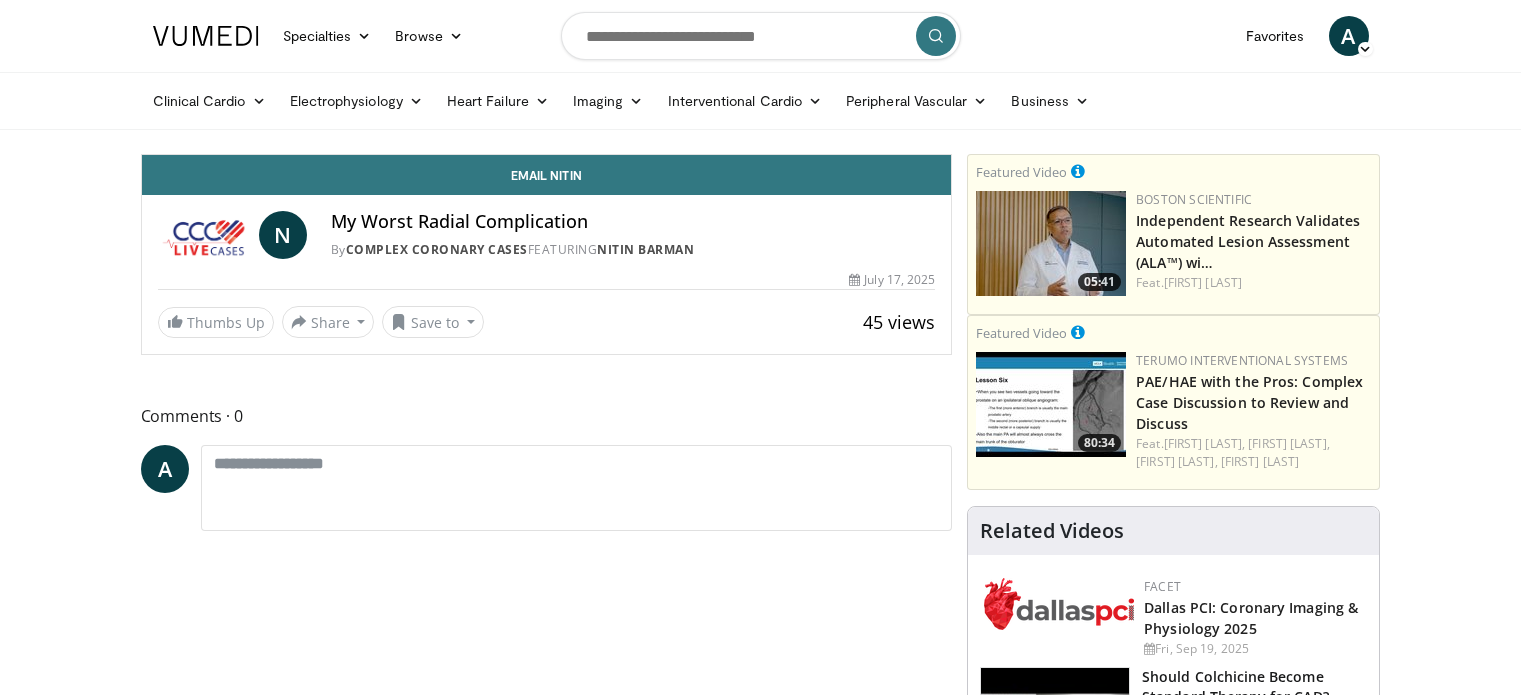 scroll, scrollTop: 0, scrollLeft: 0, axis: both 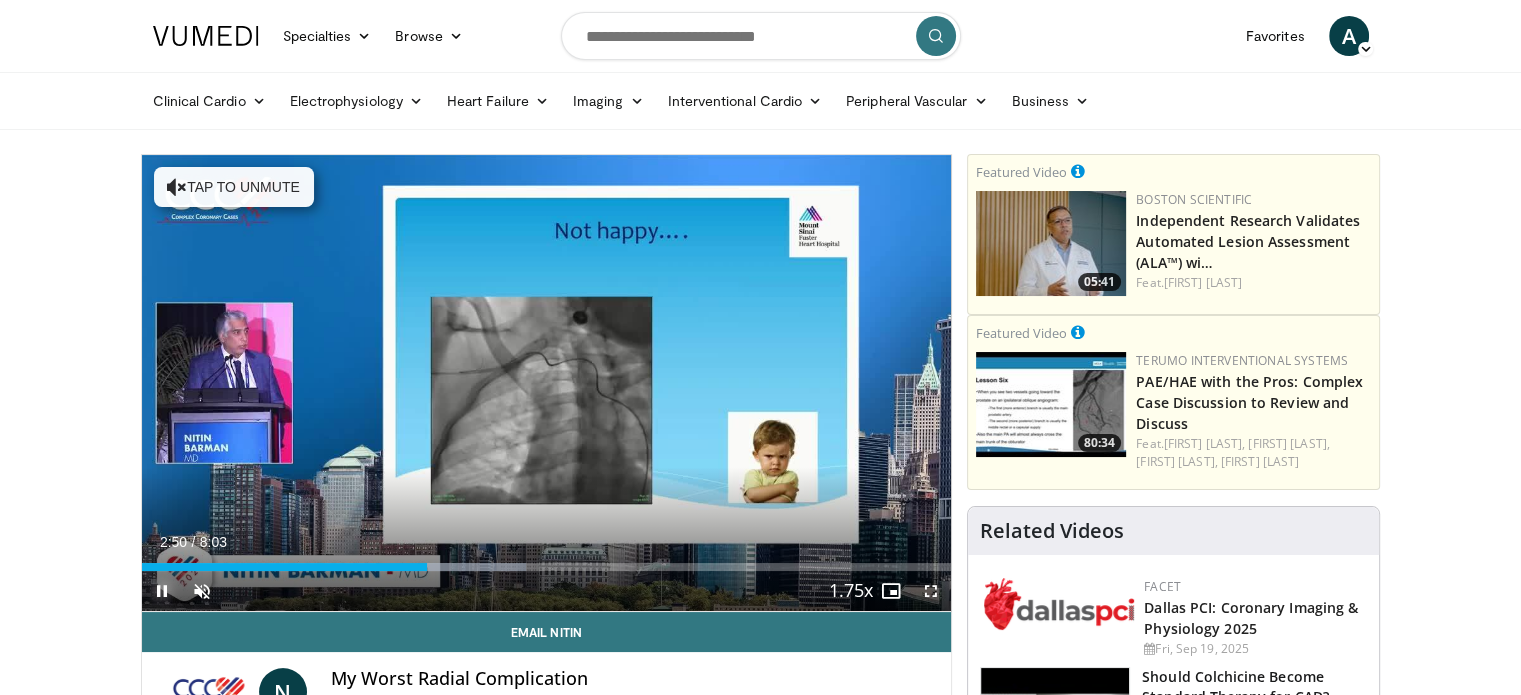 click at bounding box center [162, 591] 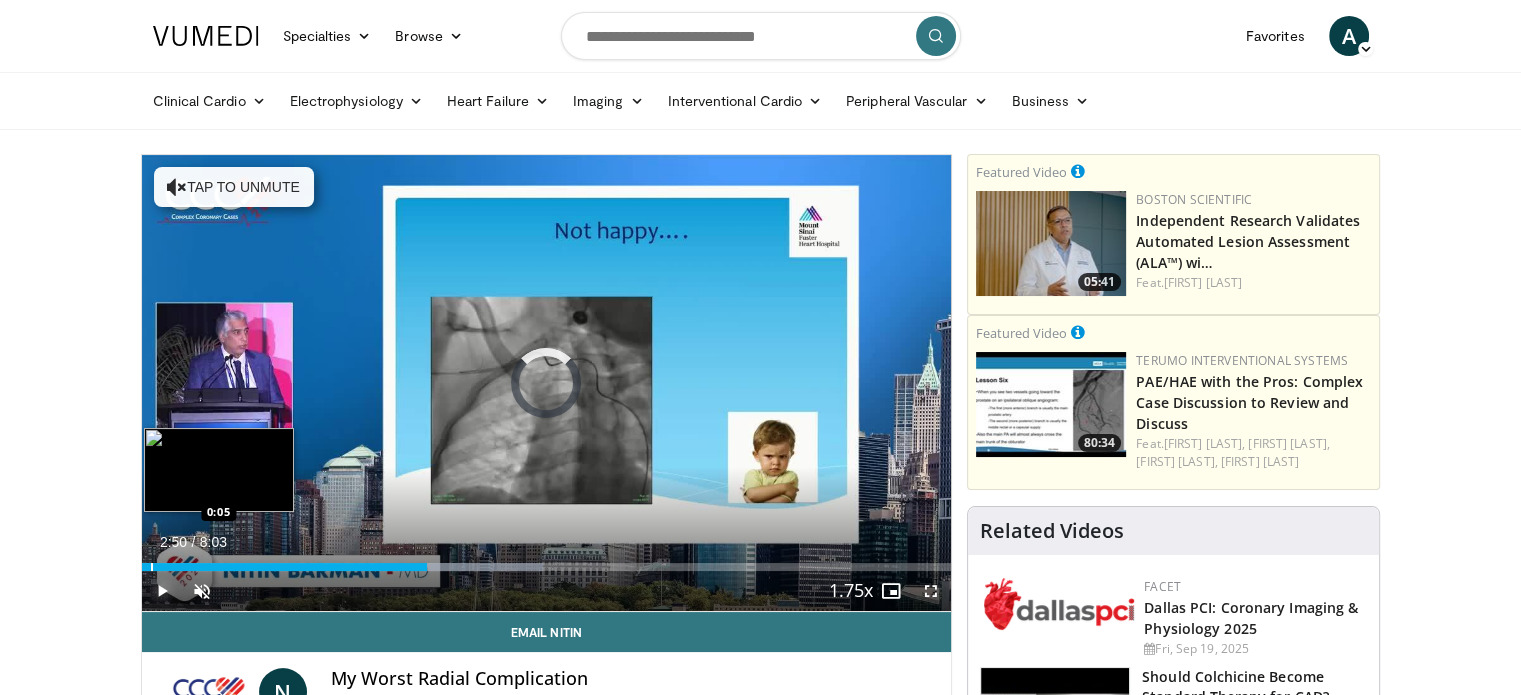 click at bounding box center (152, 567) 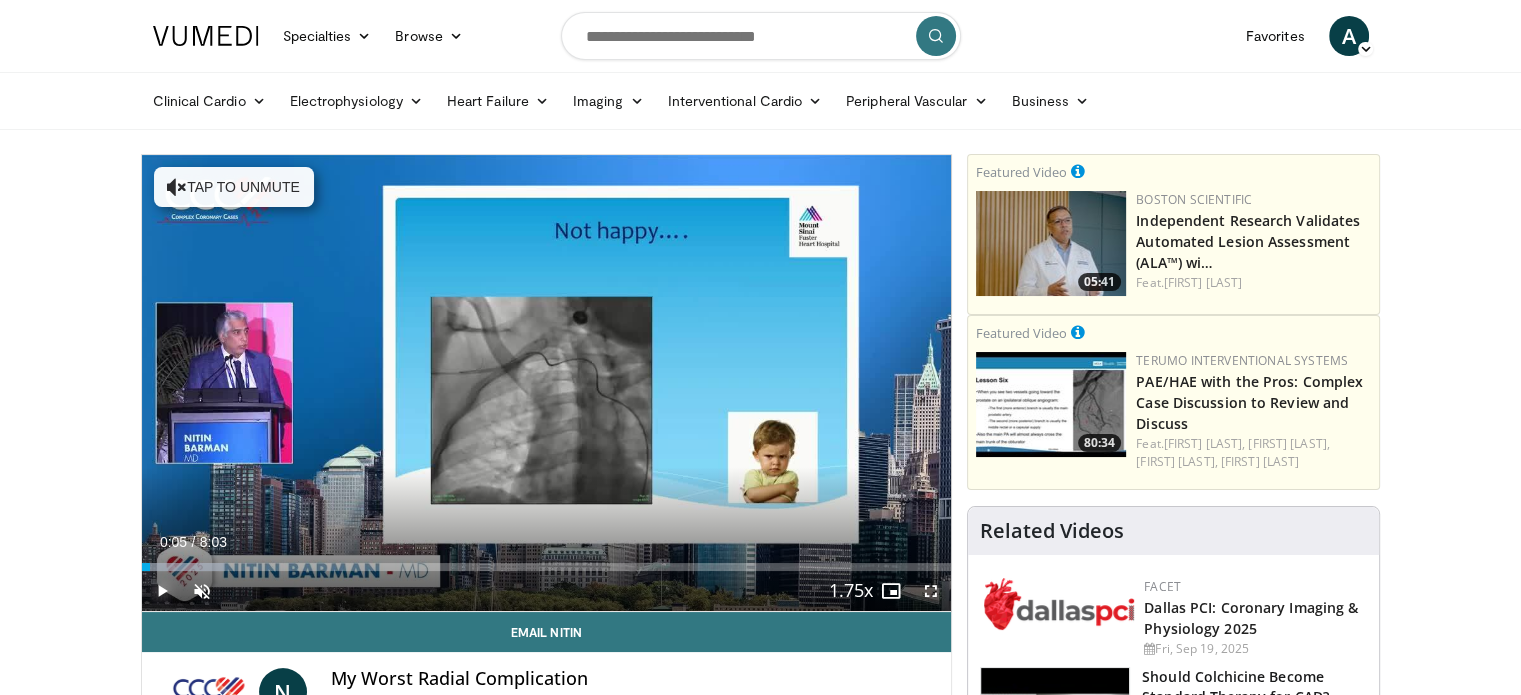 click at bounding box center (162, 591) 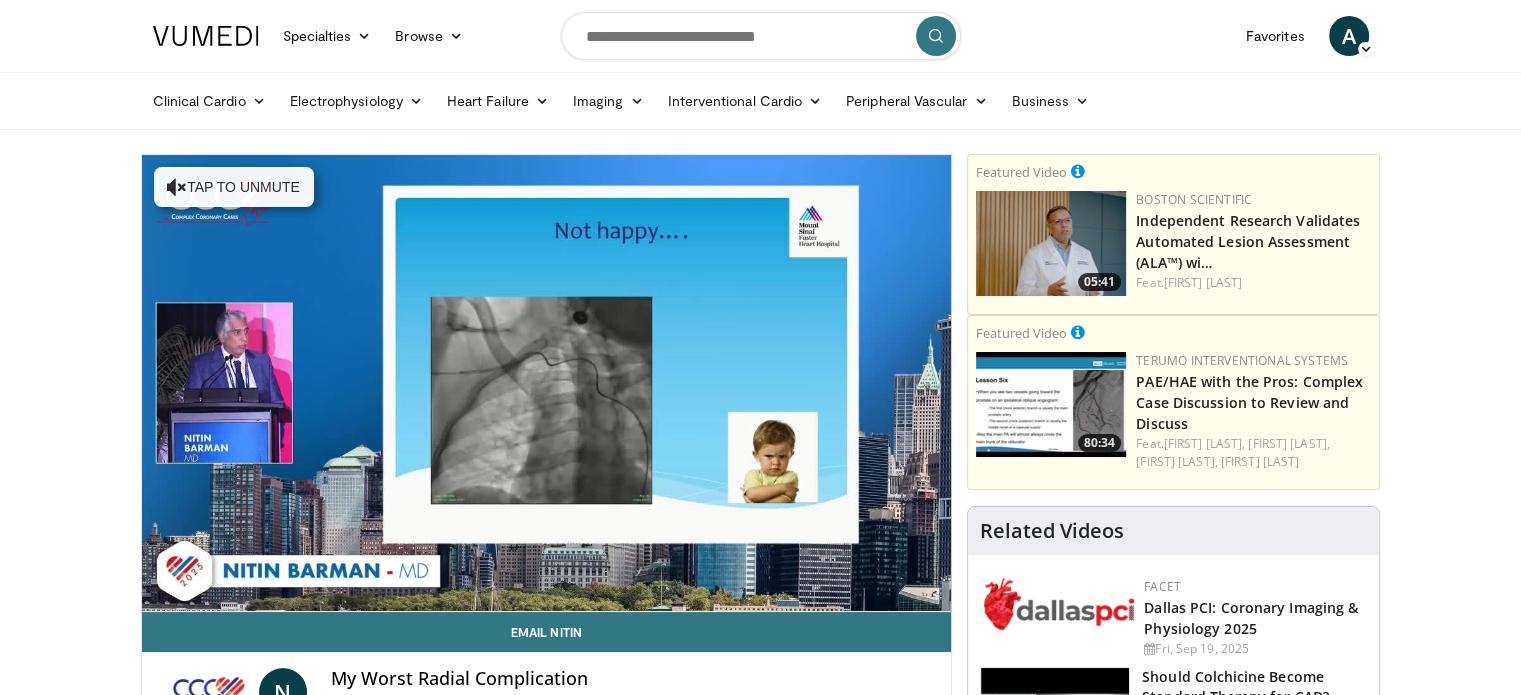 click on "**********" at bounding box center (547, 383) 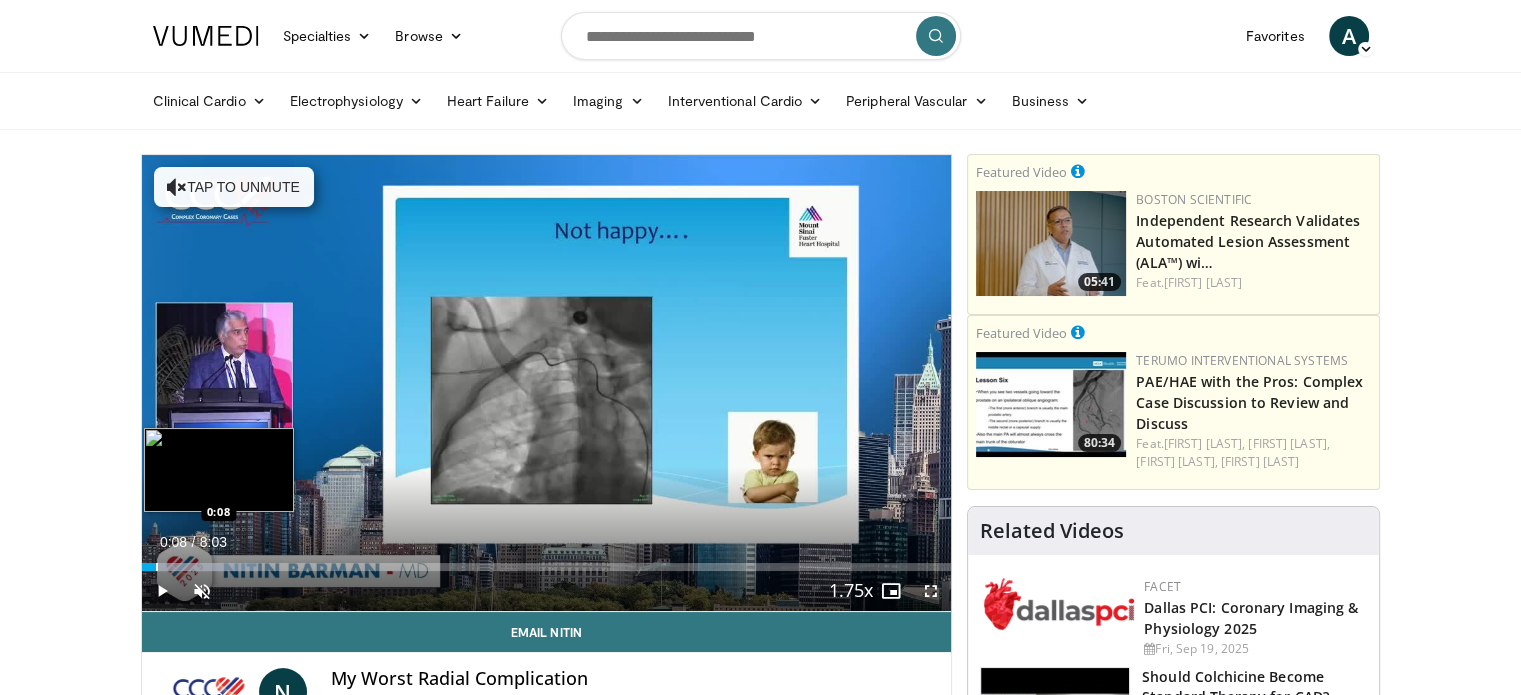 click at bounding box center [157, 567] 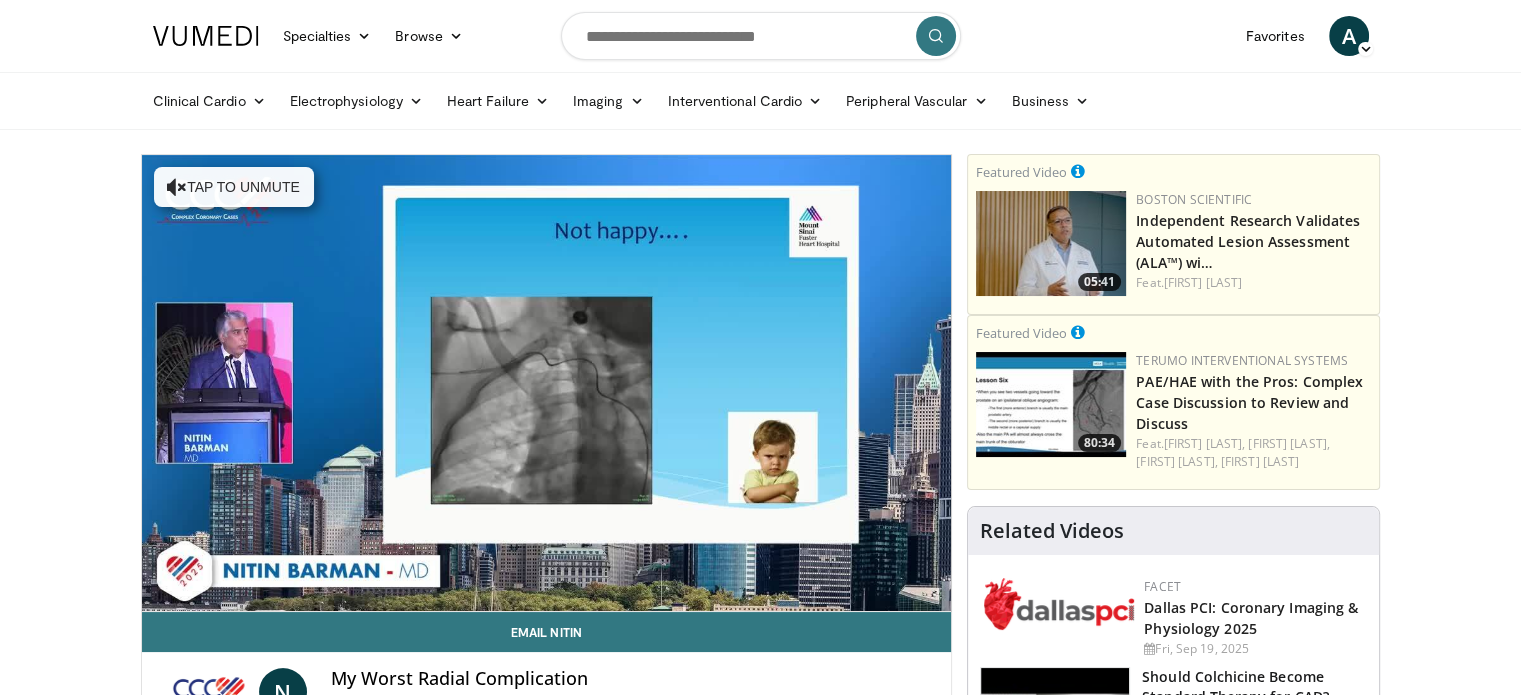 click on "**********" at bounding box center (547, 383) 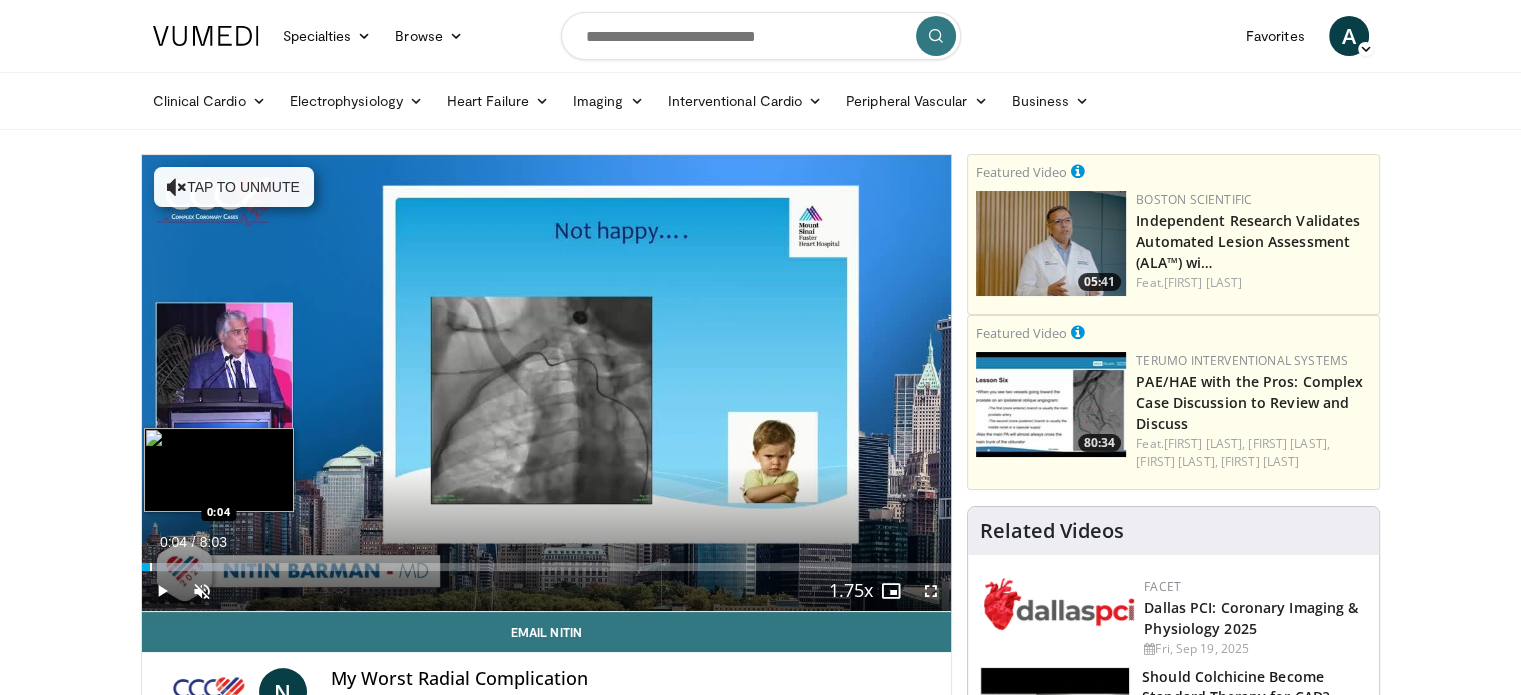 click at bounding box center [151, 567] 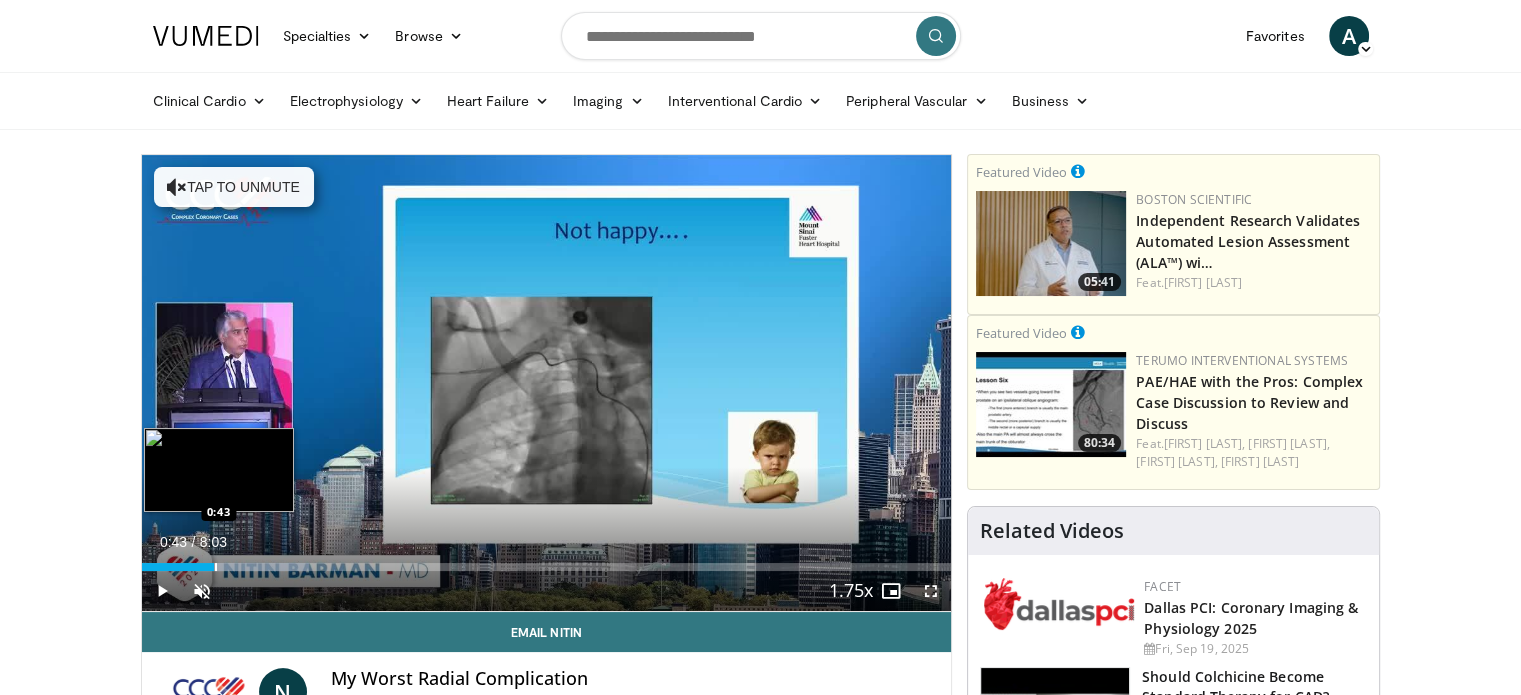 click at bounding box center (216, 567) 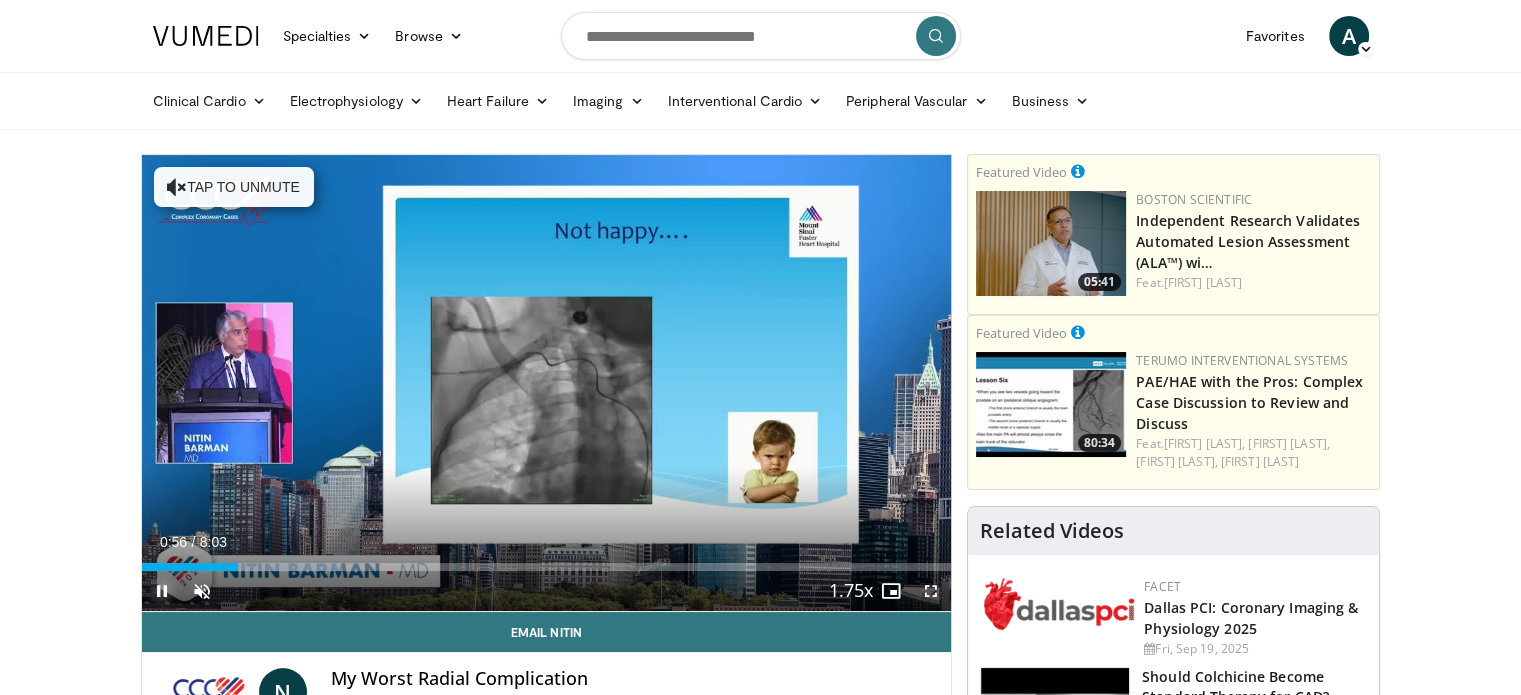 click at bounding box center (162, 591) 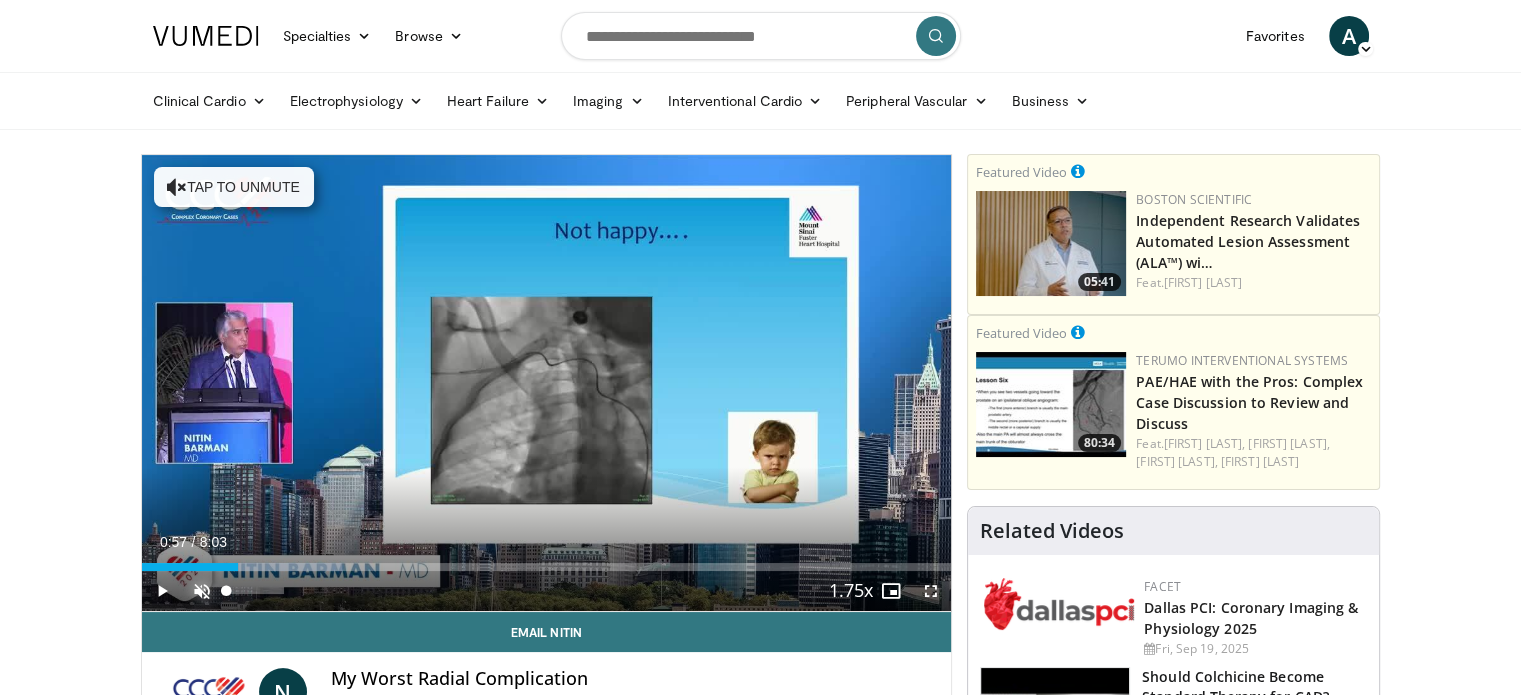 click at bounding box center (202, 591) 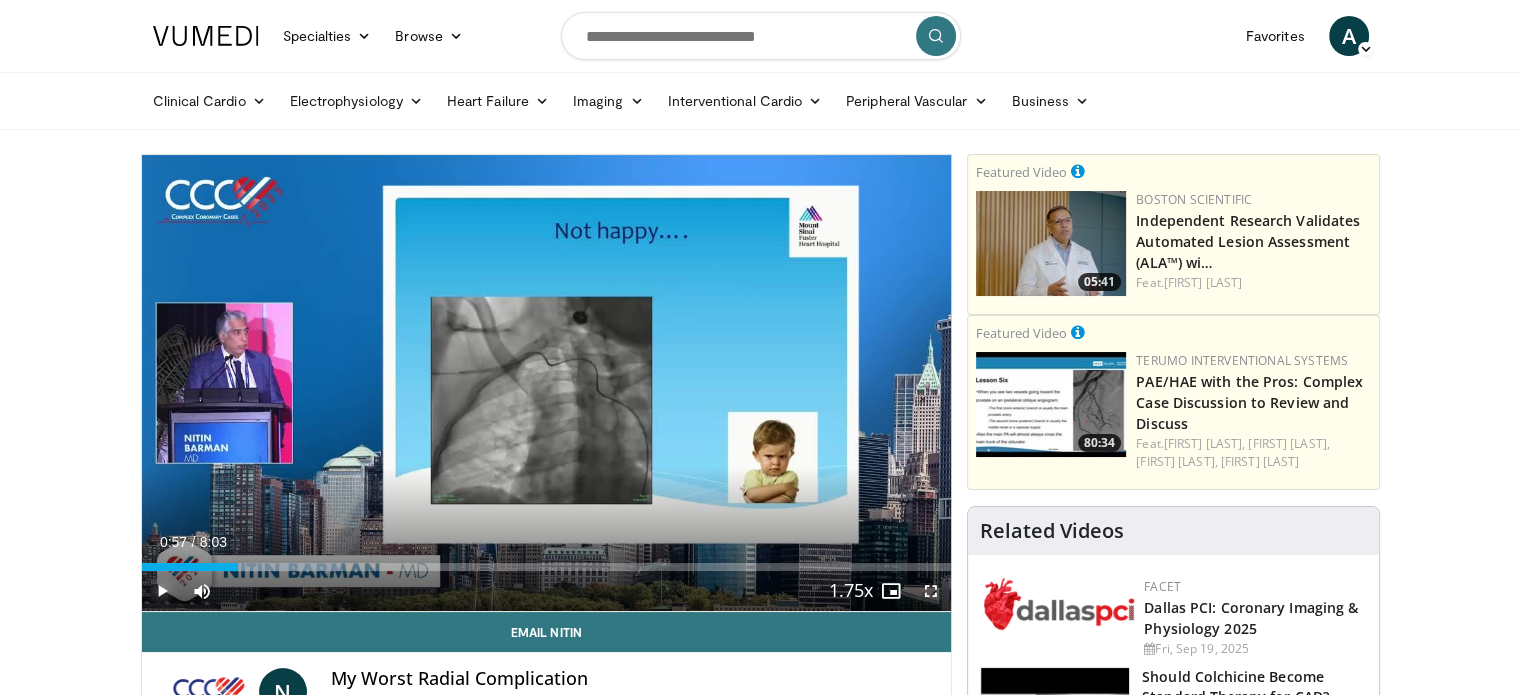 click at bounding box center (162, 591) 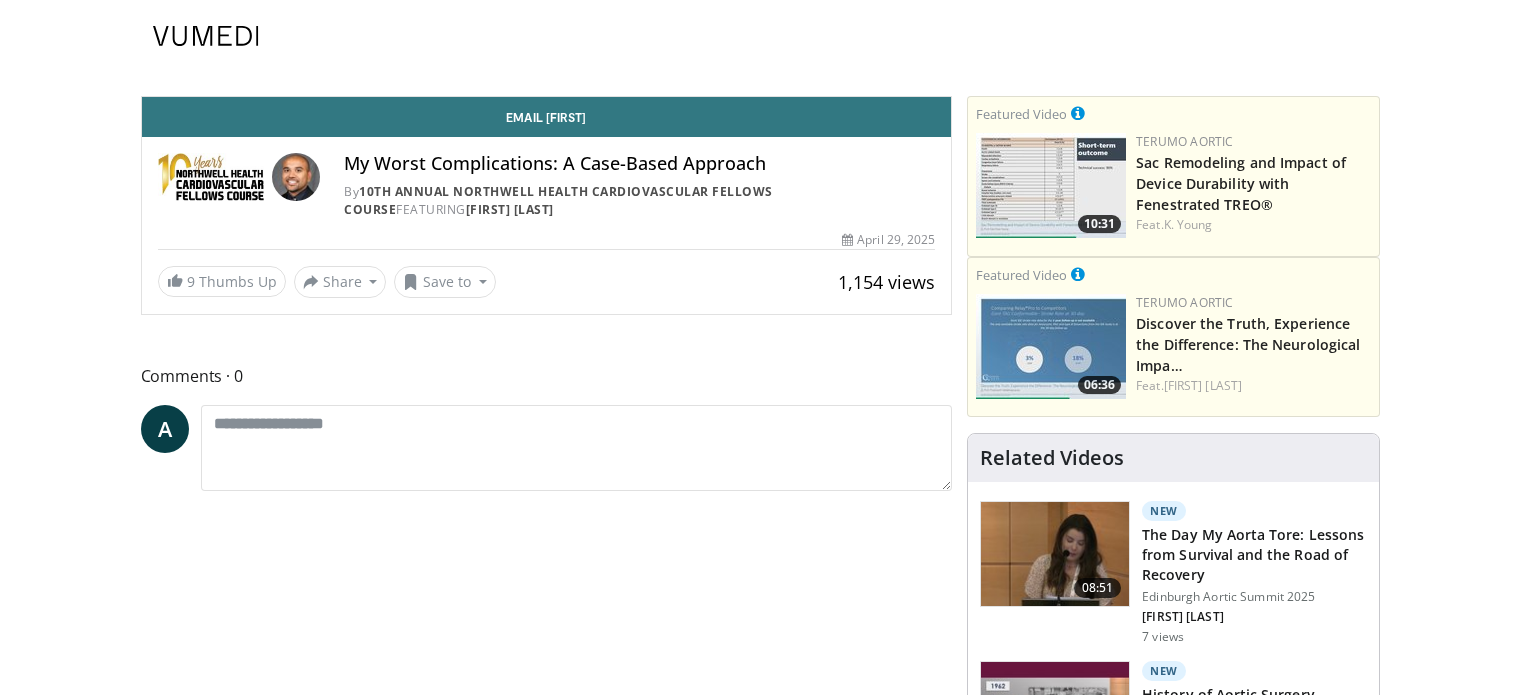 scroll, scrollTop: 0, scrollLeft: 0, axis: both 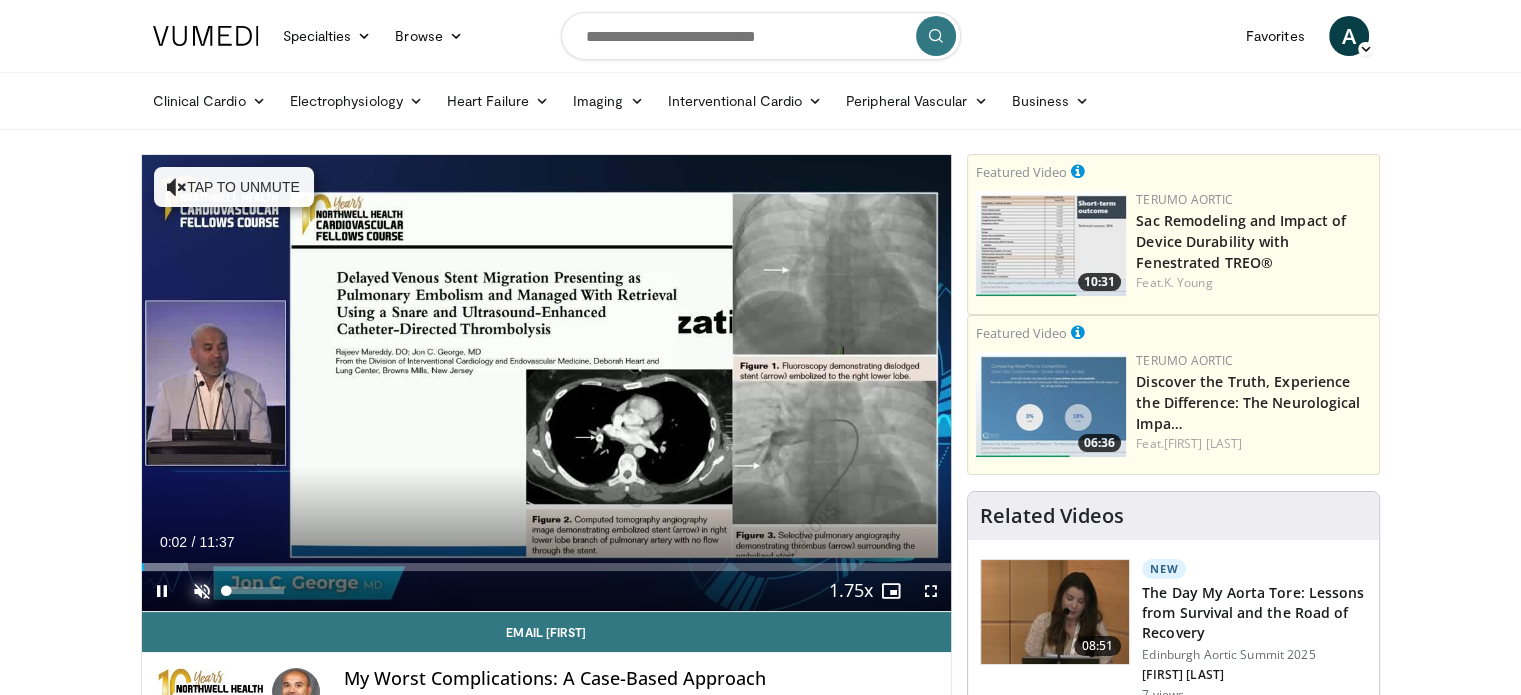 click at bounding box center [202, 591] 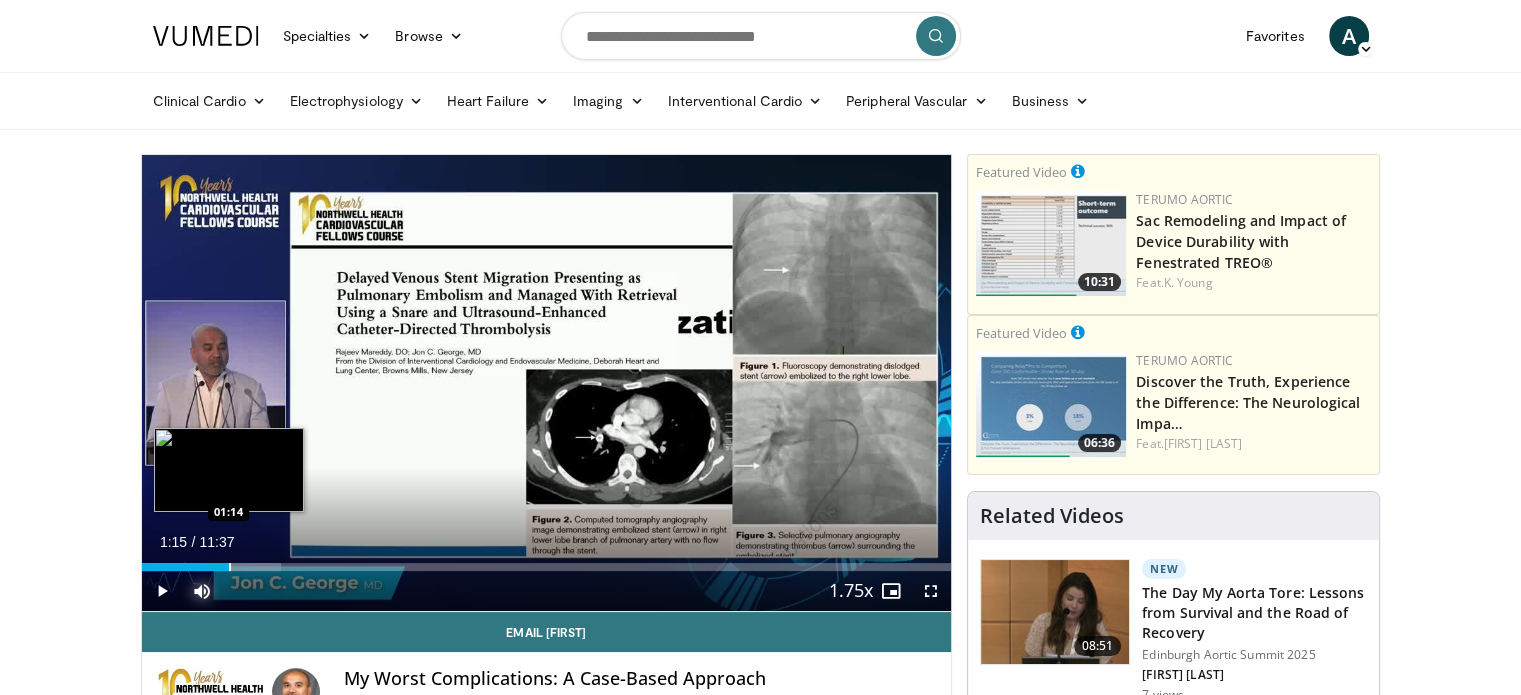 click on "Loaded :  17.17% 01:15 01:14" at bounding box center [547, 561] 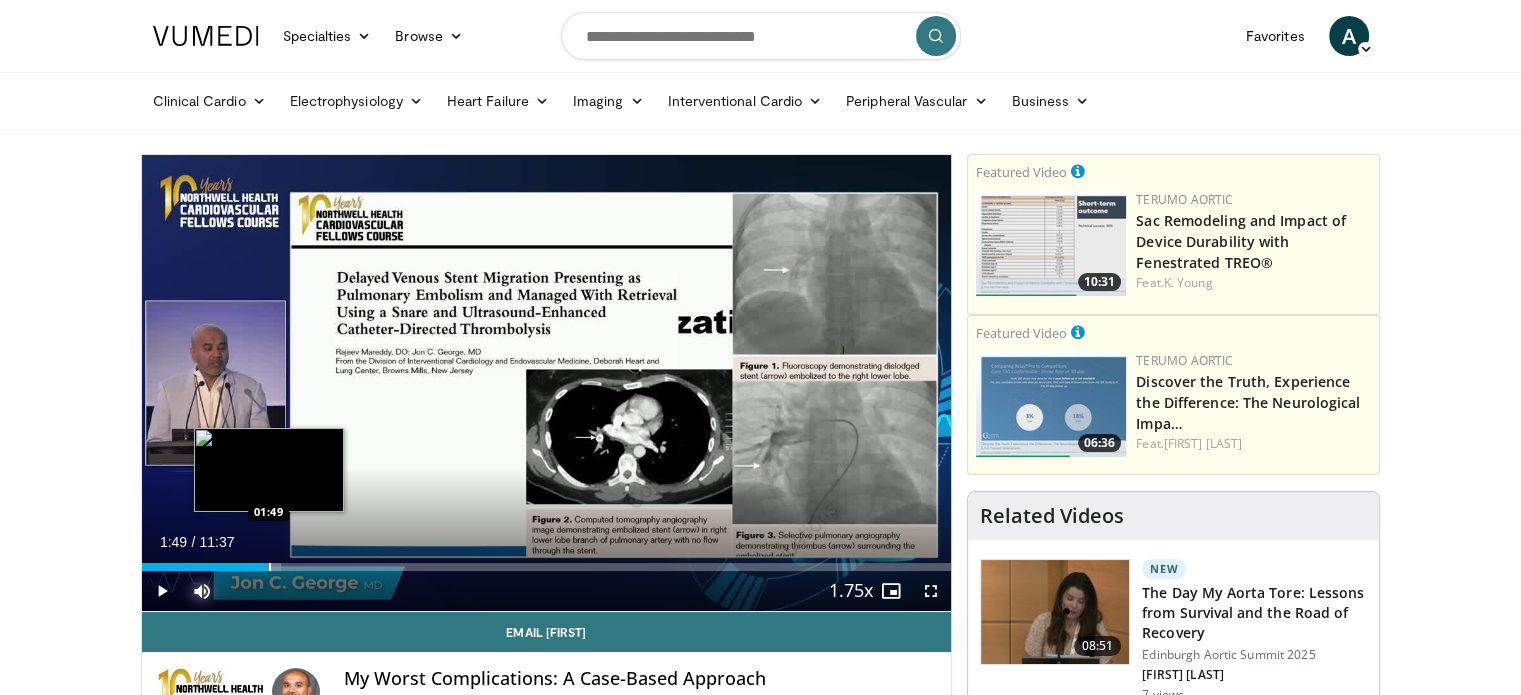 click on "Loaded :  17.21% 01:49 01:49" at bounding box center [547, 561] 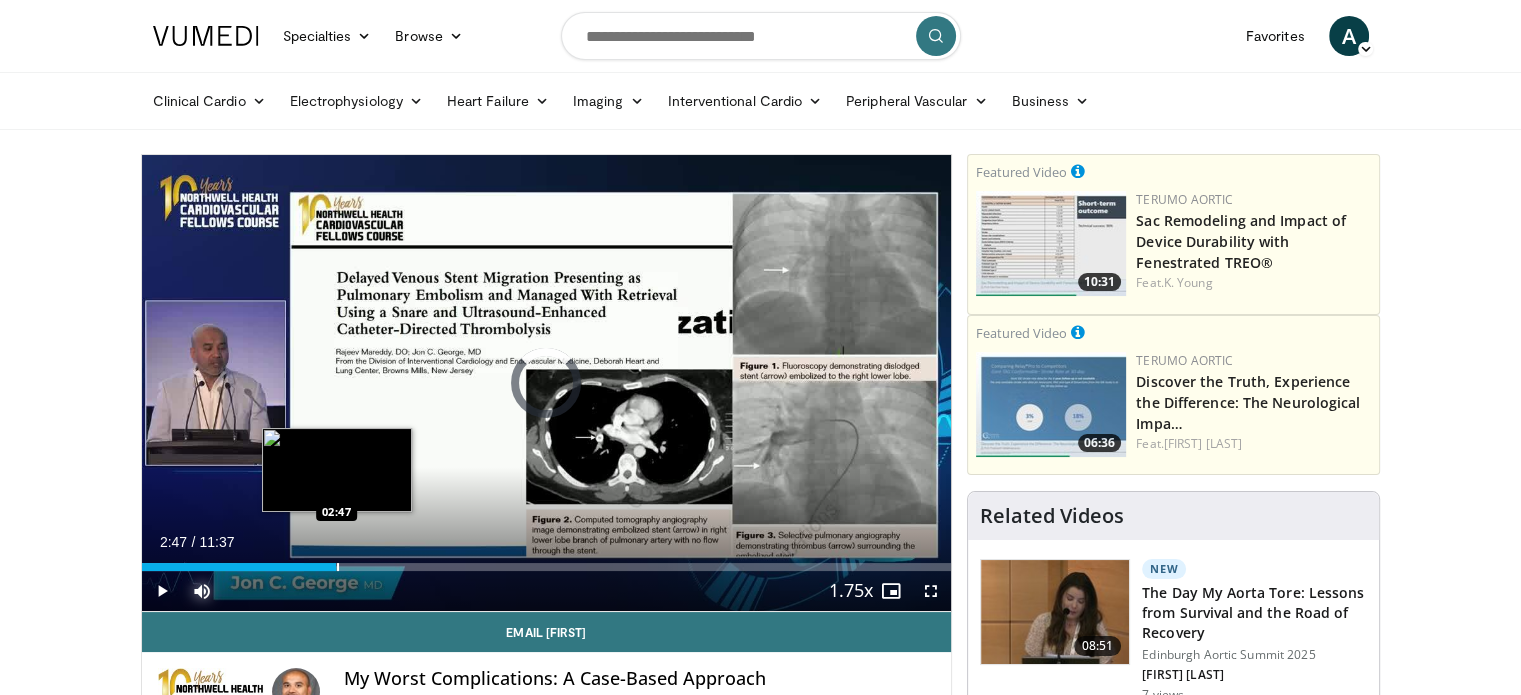 click on "Loaded :  20.08% 02:47 02:47" at bounding box center (547, 561) 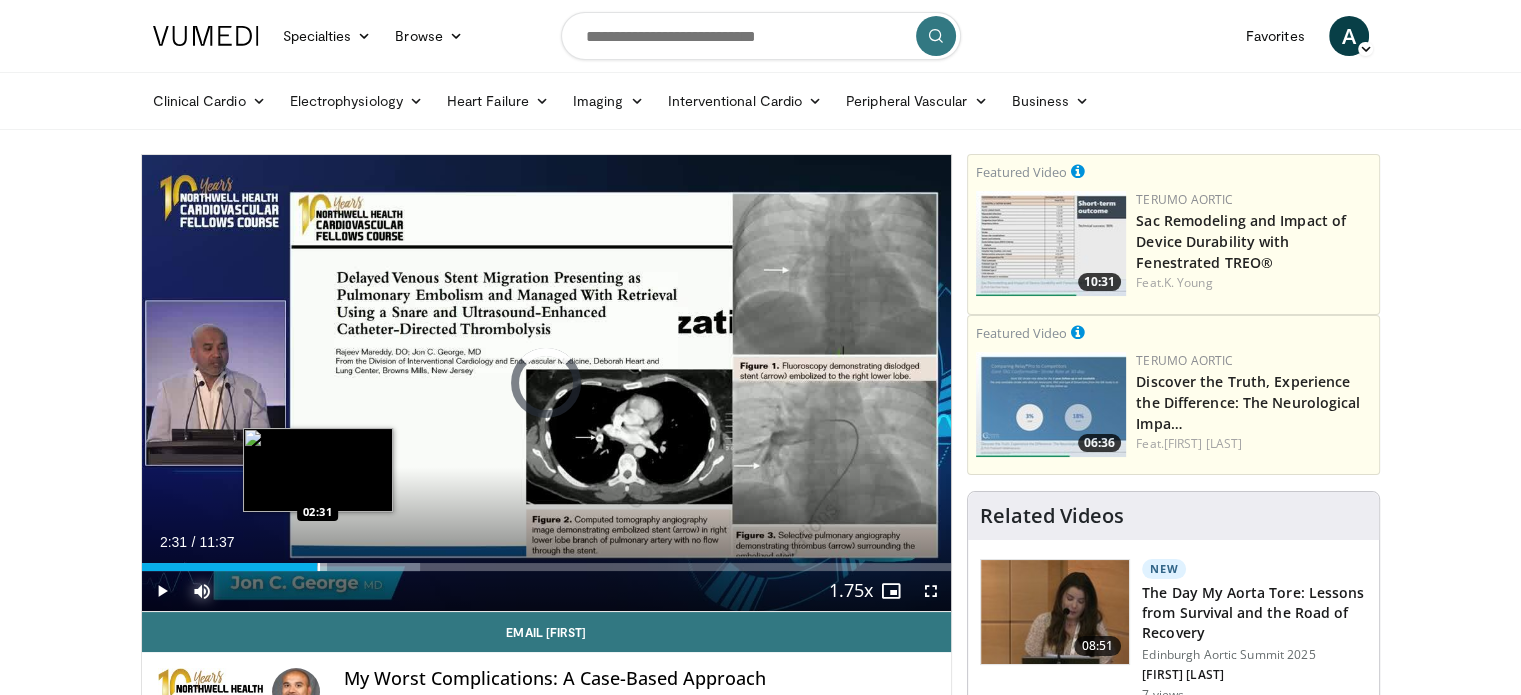 click at bounding box center (319, 567) 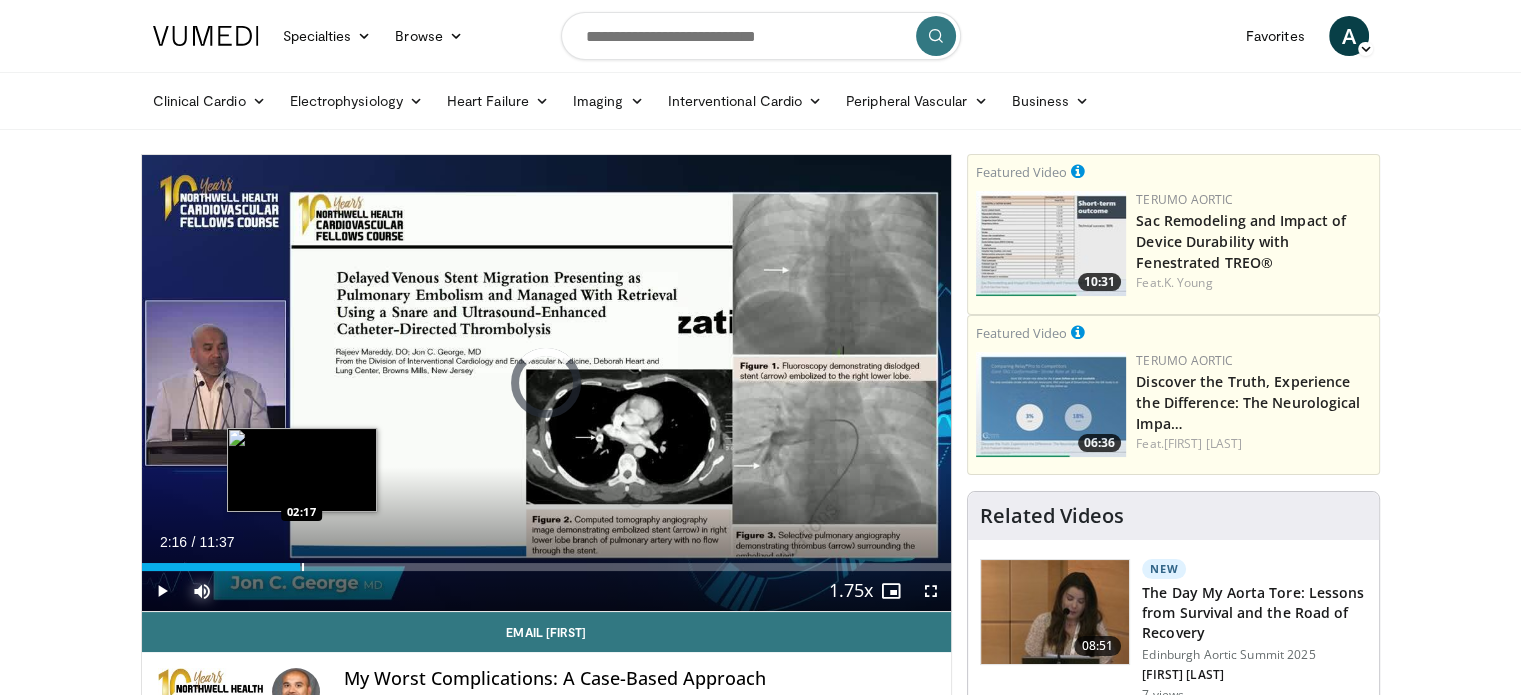 click on "Loaded :  0.00% 02:16 02:17" at bounding box center [547, 567] 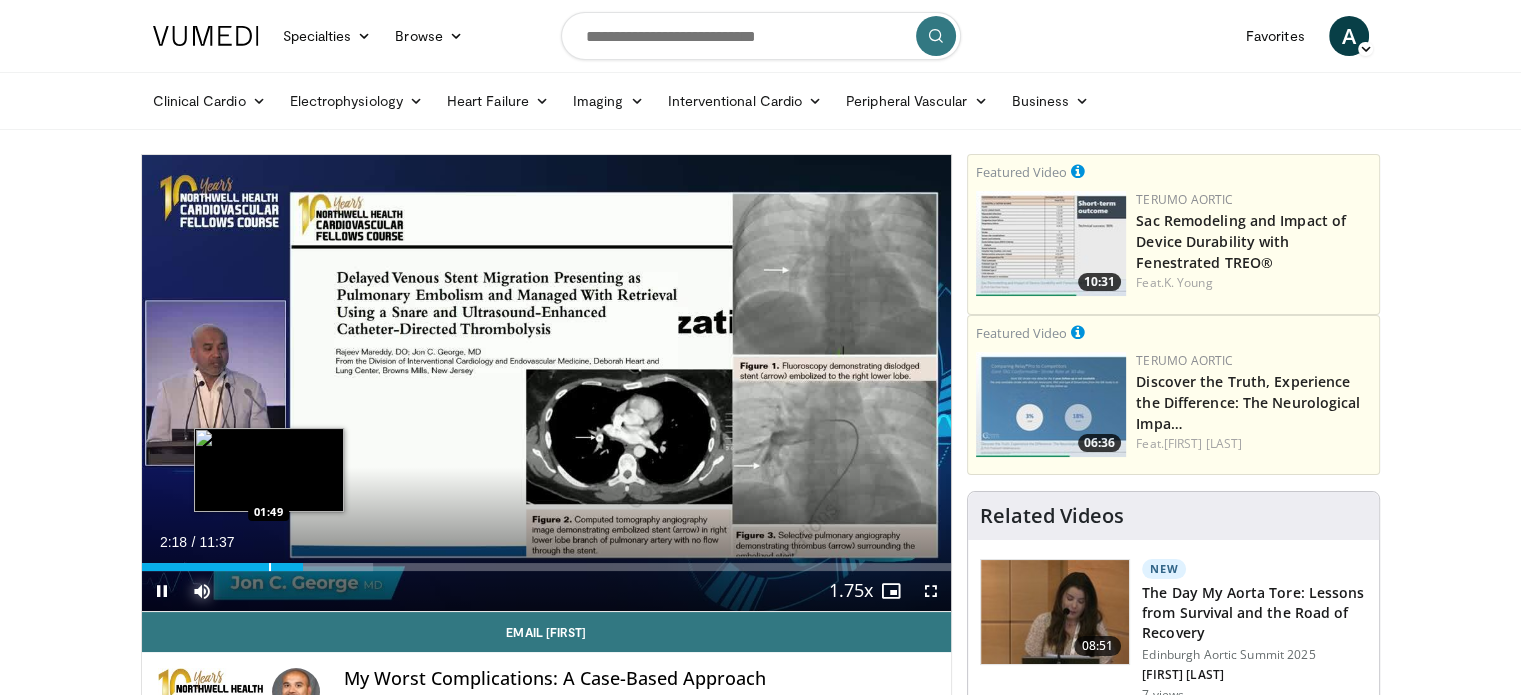 click on "Loaded :  28.63% 02:18 01:49" at bounding box center (547, 561) 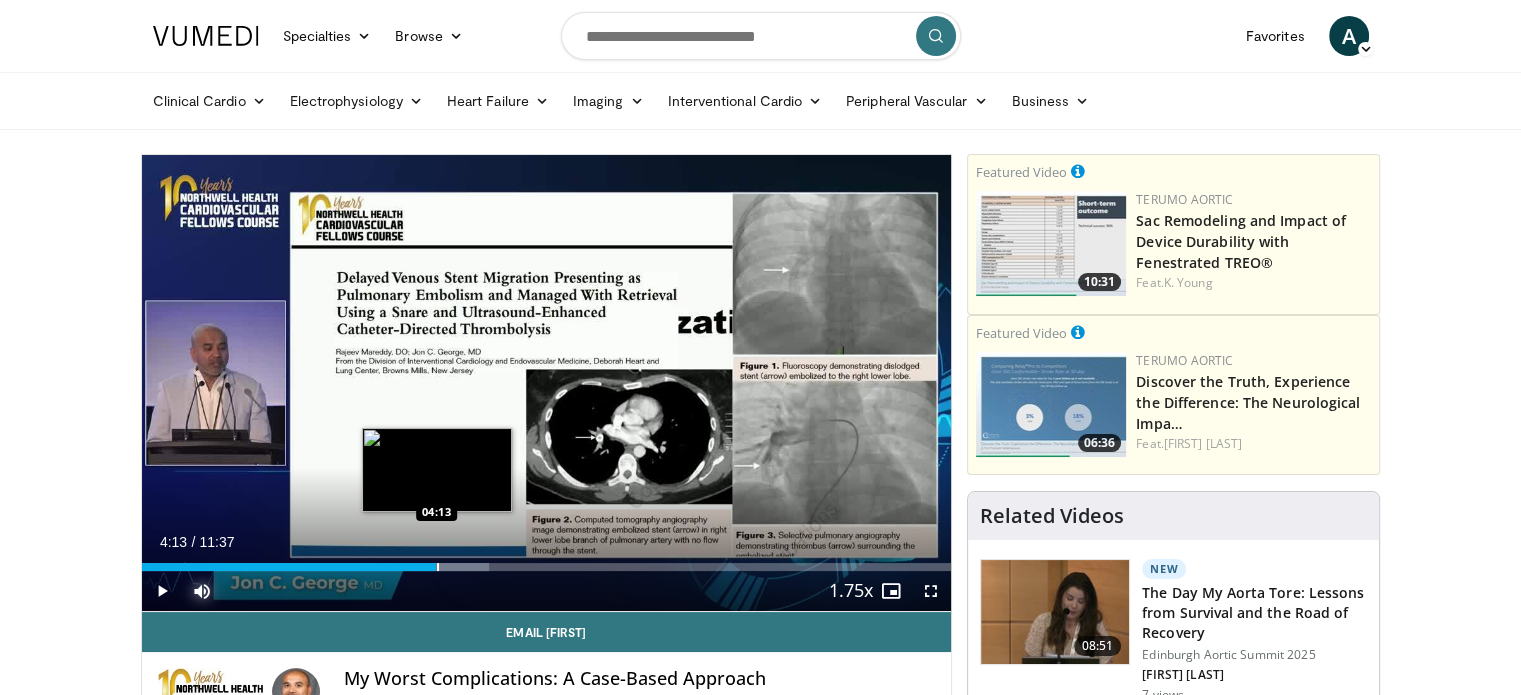 click on "Loaded :  42.95% 04:13 04:13" at bounding box center [547, 561] 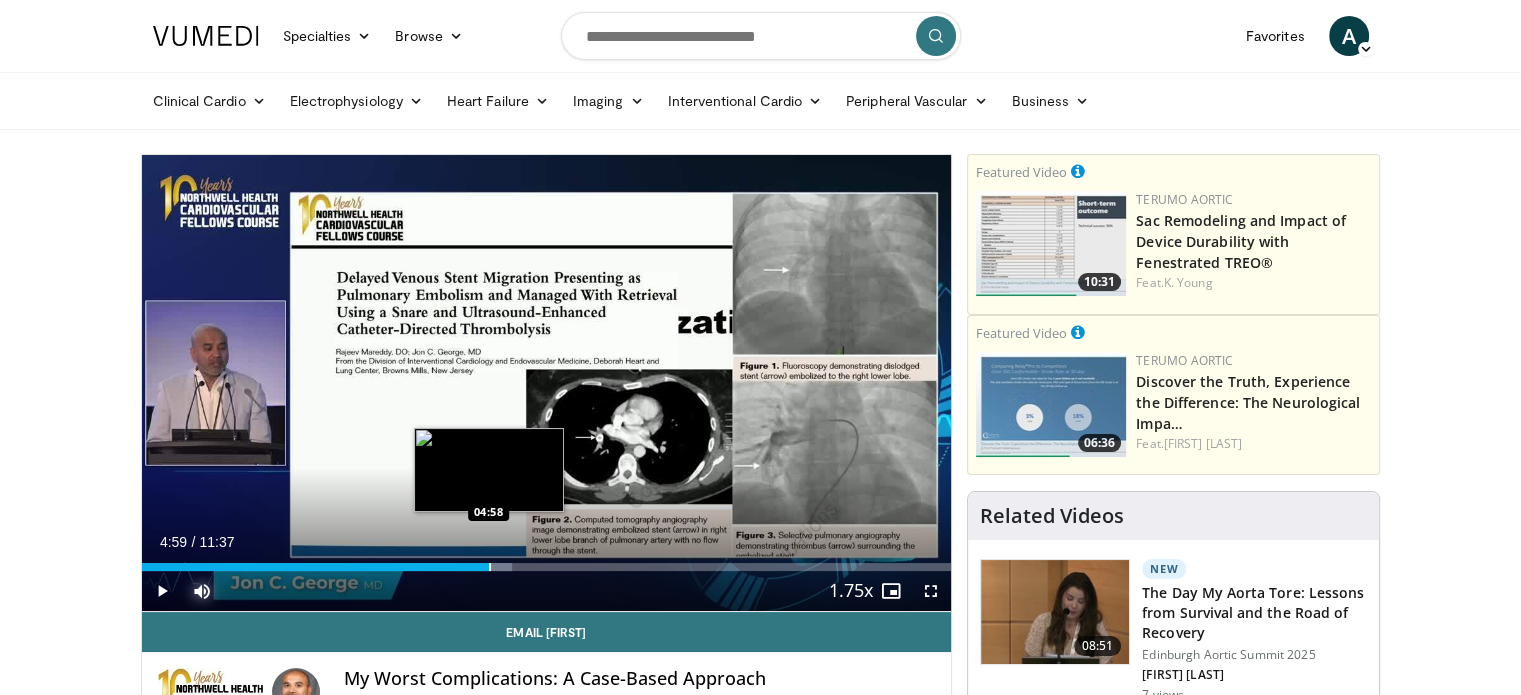 click at bounding box center (490, 567) 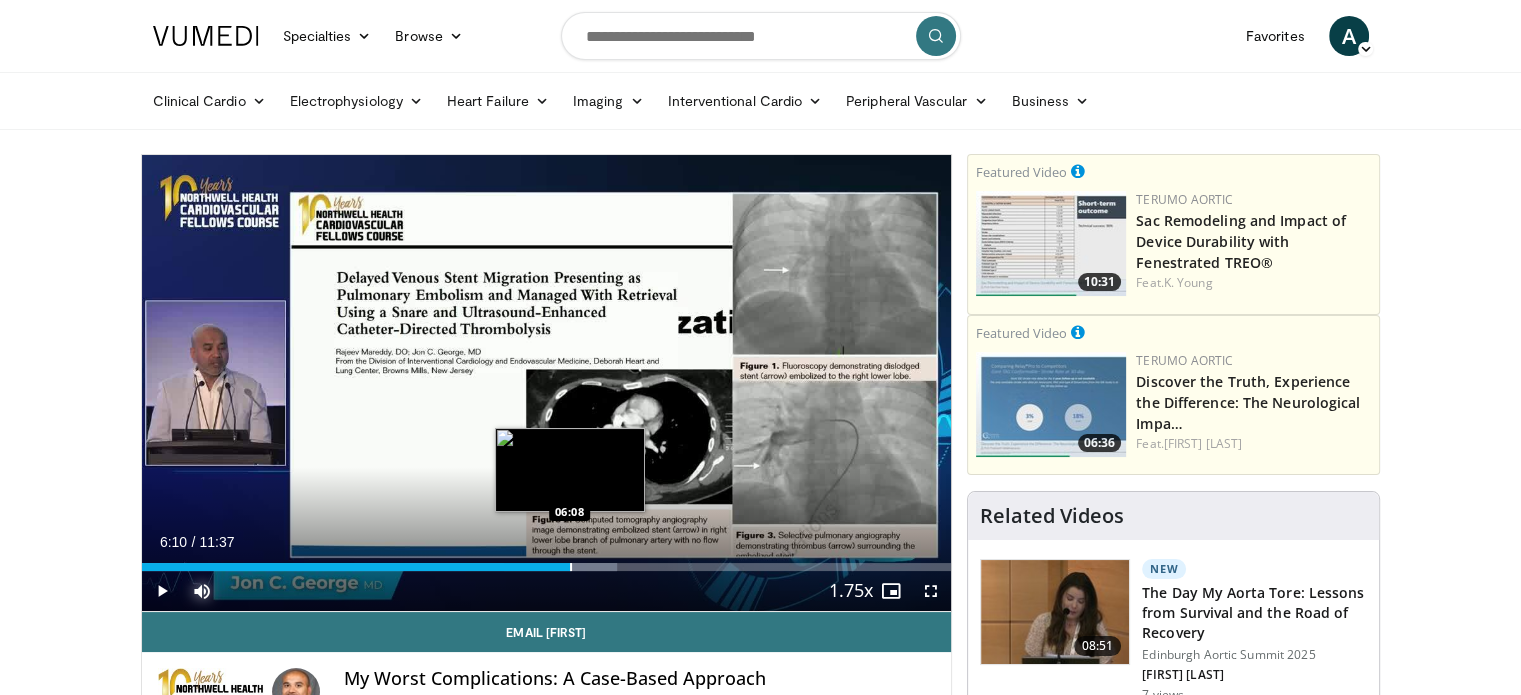 click at bounding box center [571, 567] 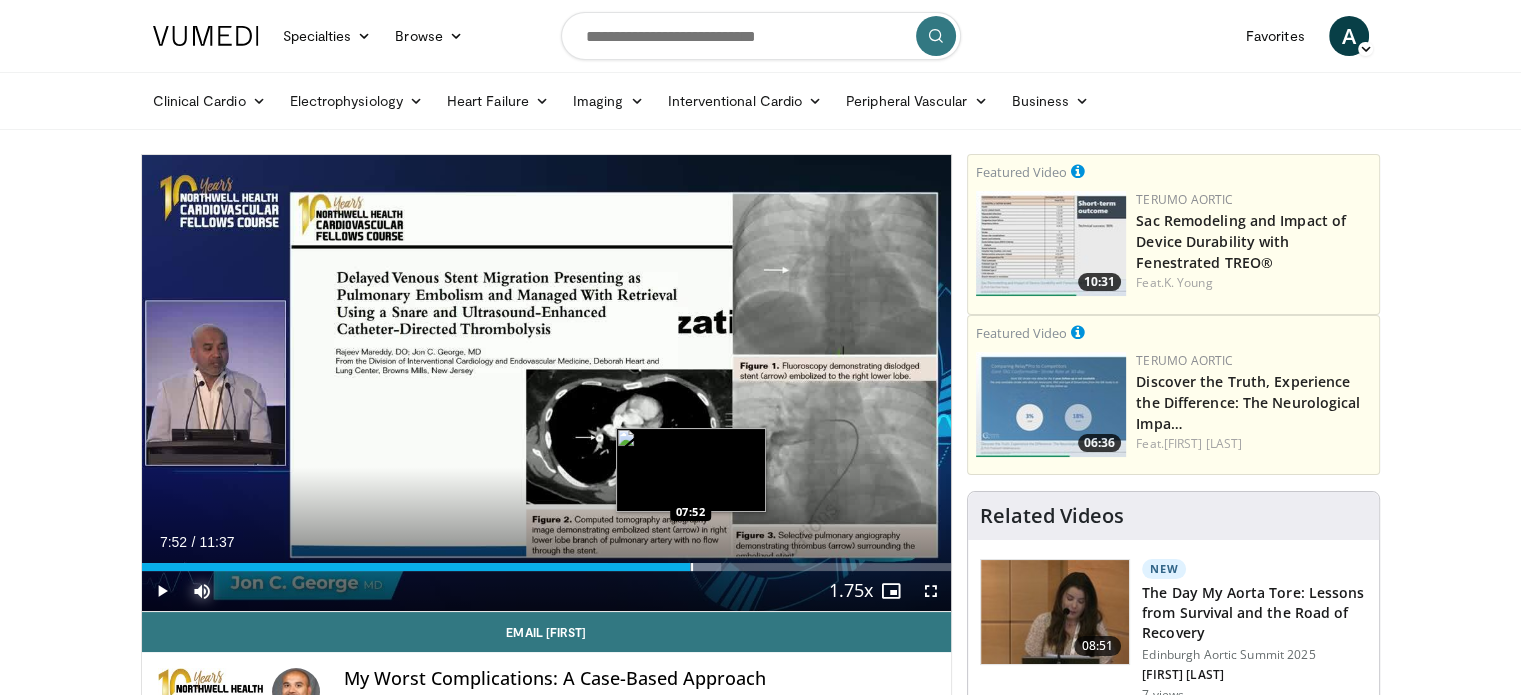 click on "Loaded :  71.59% 07:52 07:52" at bounding box center (547, 561) 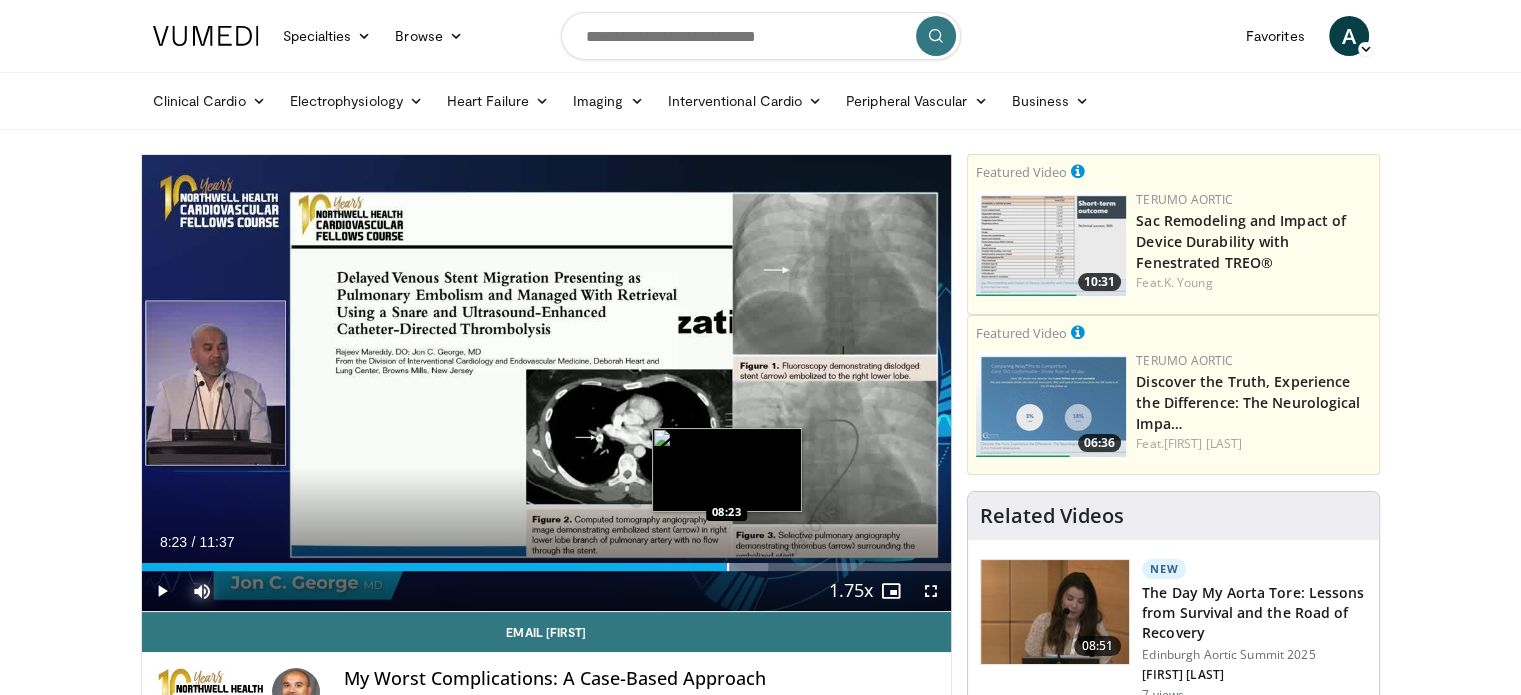 click at bounding box center [728, 567] 